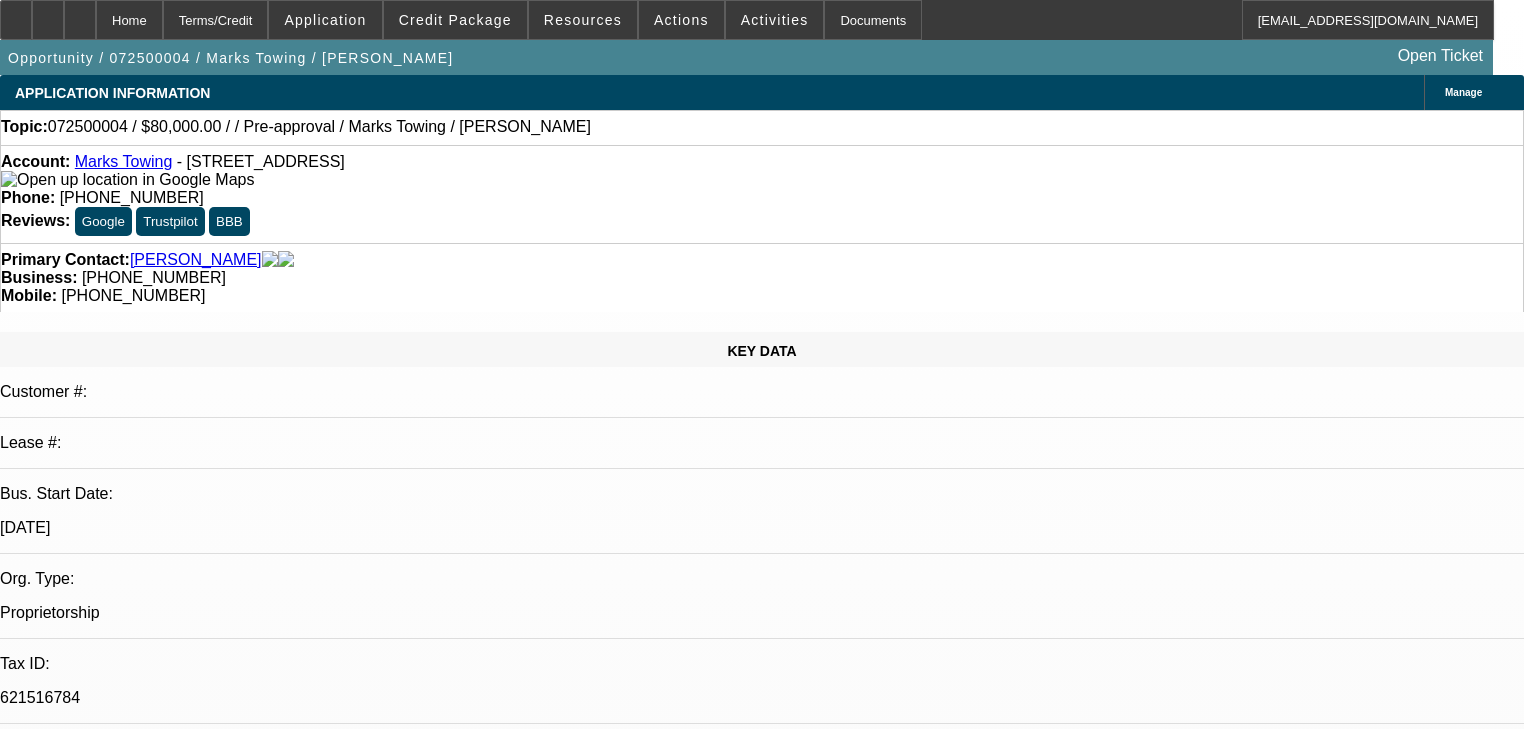 select on "0" 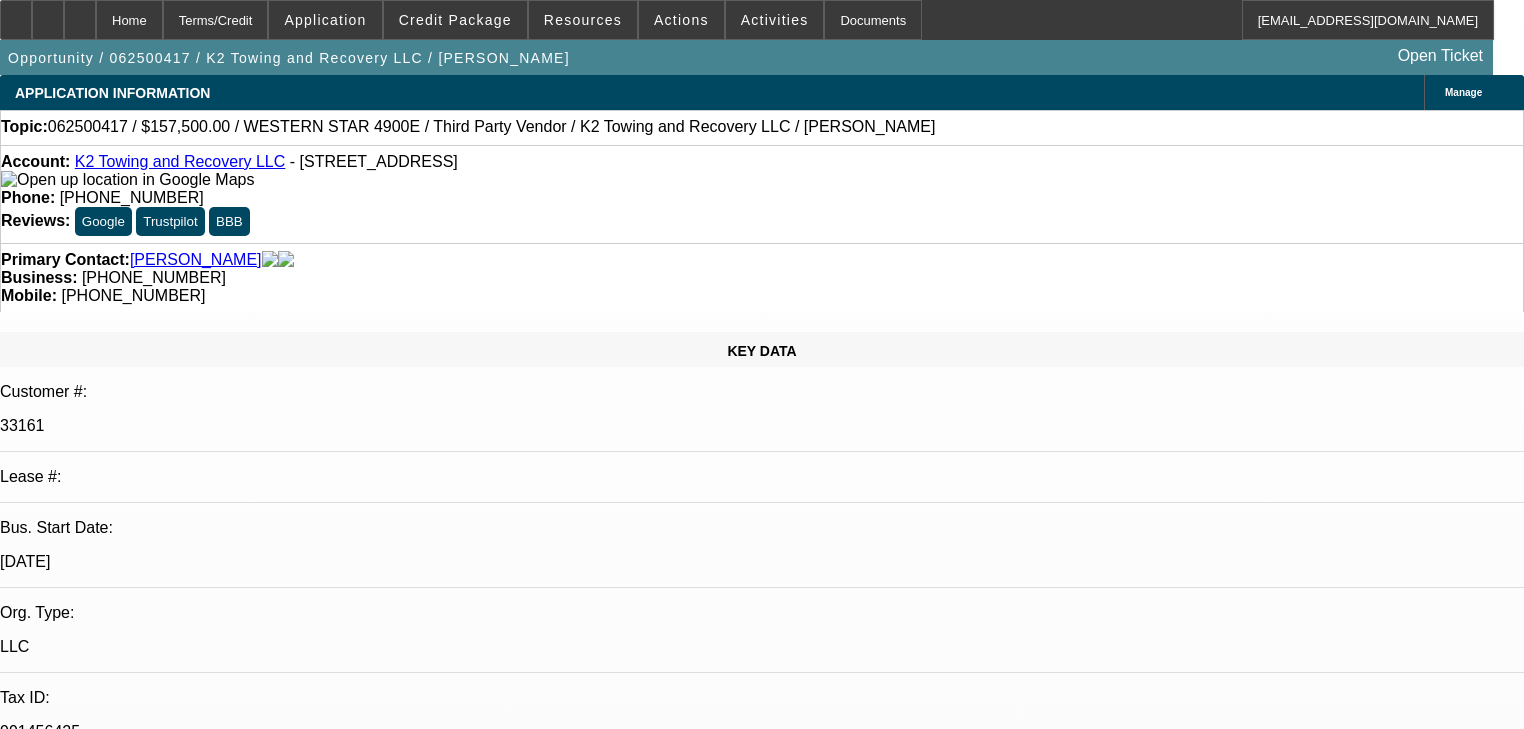 select on "0.1" 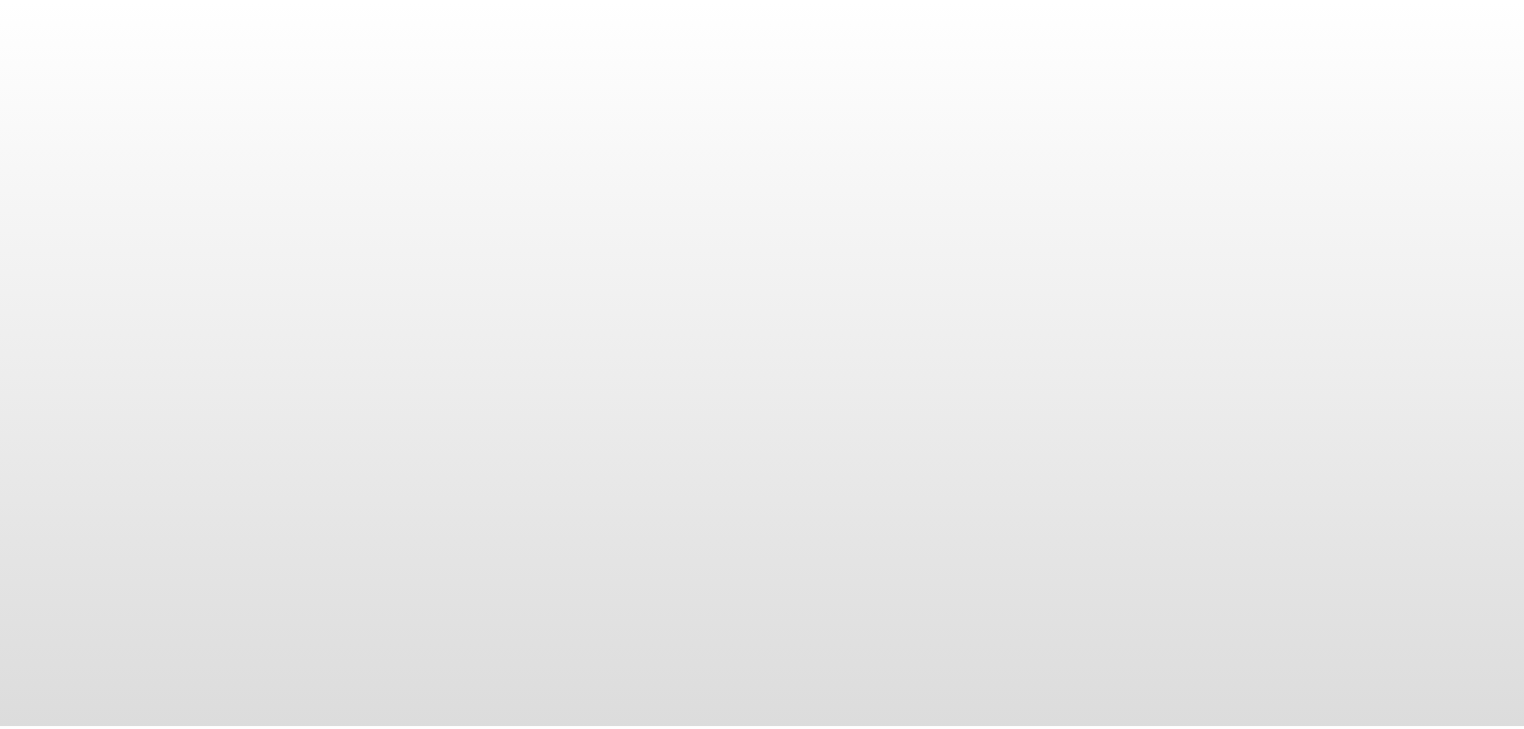 scroll, scrollTop: 0, scrollLeft: 0, axis: both 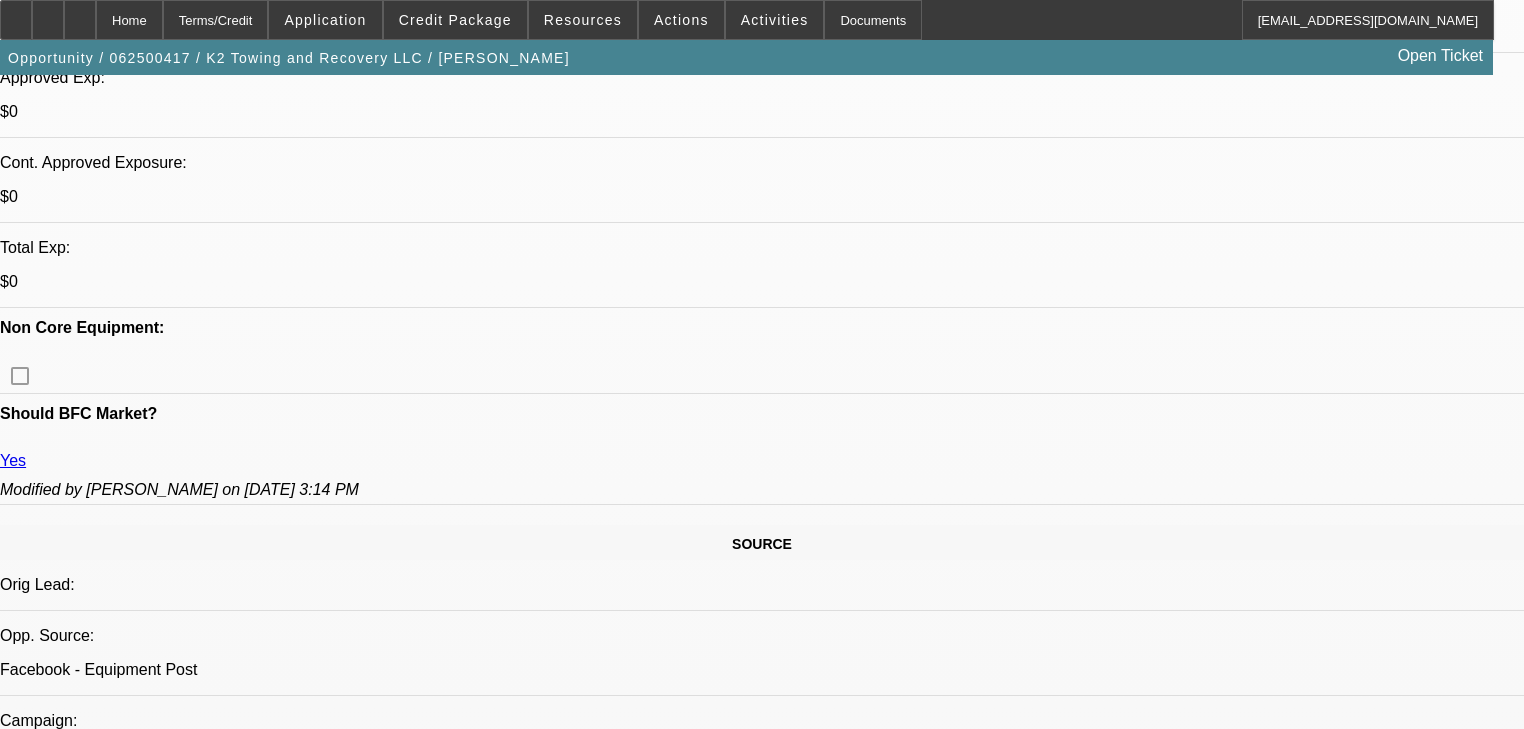 select on "0.1" 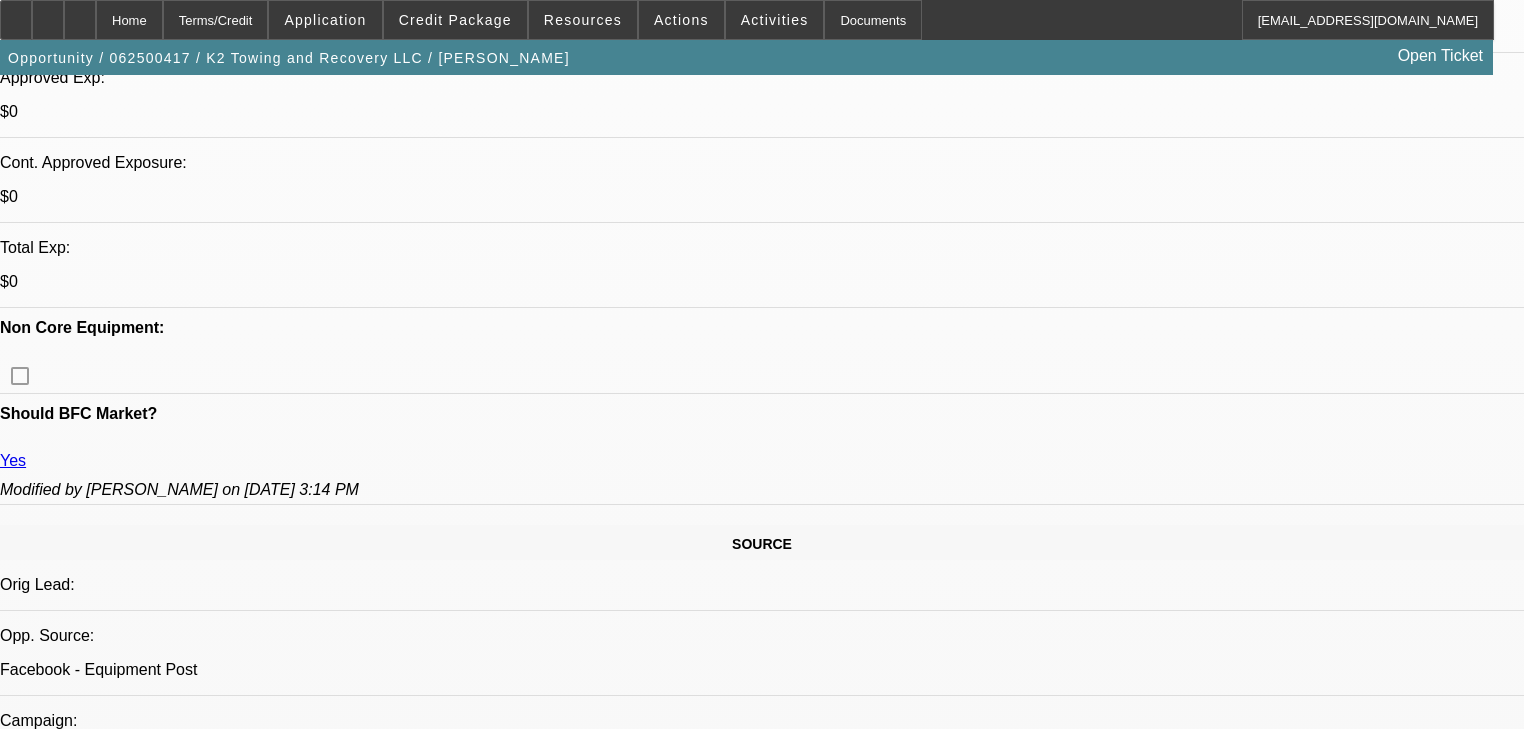 select on "1" 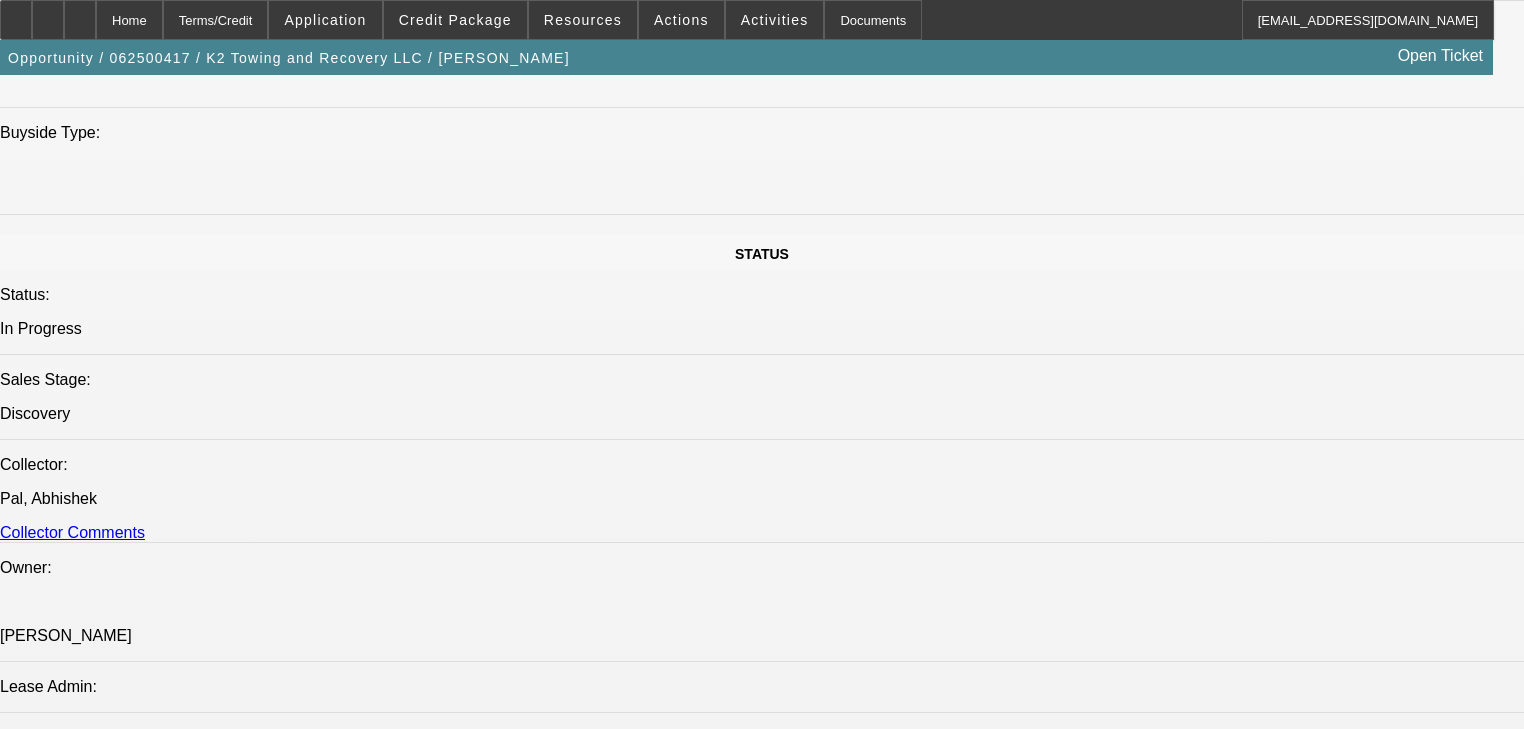 click on "Credit Decision - Send Back To Sales
Send Back To Sales - SEE MY NEGATIVES AS LAST DEAL HAD CCG AND THERES NO WAY ID  ENTERTAIN THIS DEAL  WITHOUT THEM ADDED AS 1 YEAR IN BIZ AND WEAK OVERALL DEAL WITHOUT IT  . PLUS UPLOAD THEIR OTHER BIZ BANKS BANKS AS LAST  SUBMITTAL SHOWED DID 1MM TOTAL SALES HERE ONLY 400k ALONE.   NEED PICS OF ODOMETER AS 25 YEAR OLD HEAVY AND ONLY 290K MILES?    DO THEY HAVE ANY MAINTENENCE RECORDS GIVEN NOT MUCH ON THE CARFAX AND IM SURE THERES BEEN WORK DONE ON IT AS LESSEE SHOULD ALSO WANT THAT INFO THANKS .
Magner, Bill - 6/26/25, 2:30 PM" at bounding box center (777, 5479) 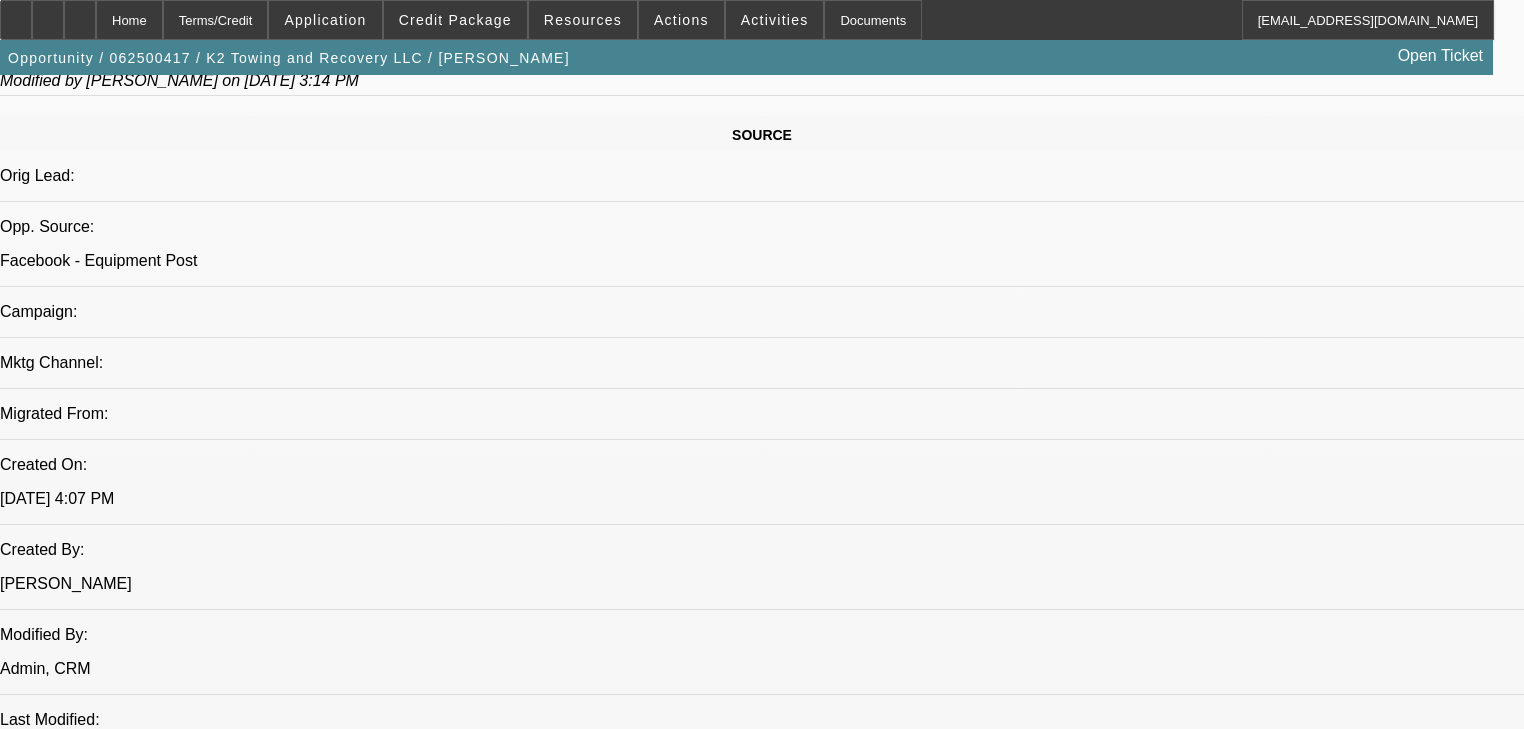 scroll, scrollTop: 800, scrollLeft: 0, axis: vertical 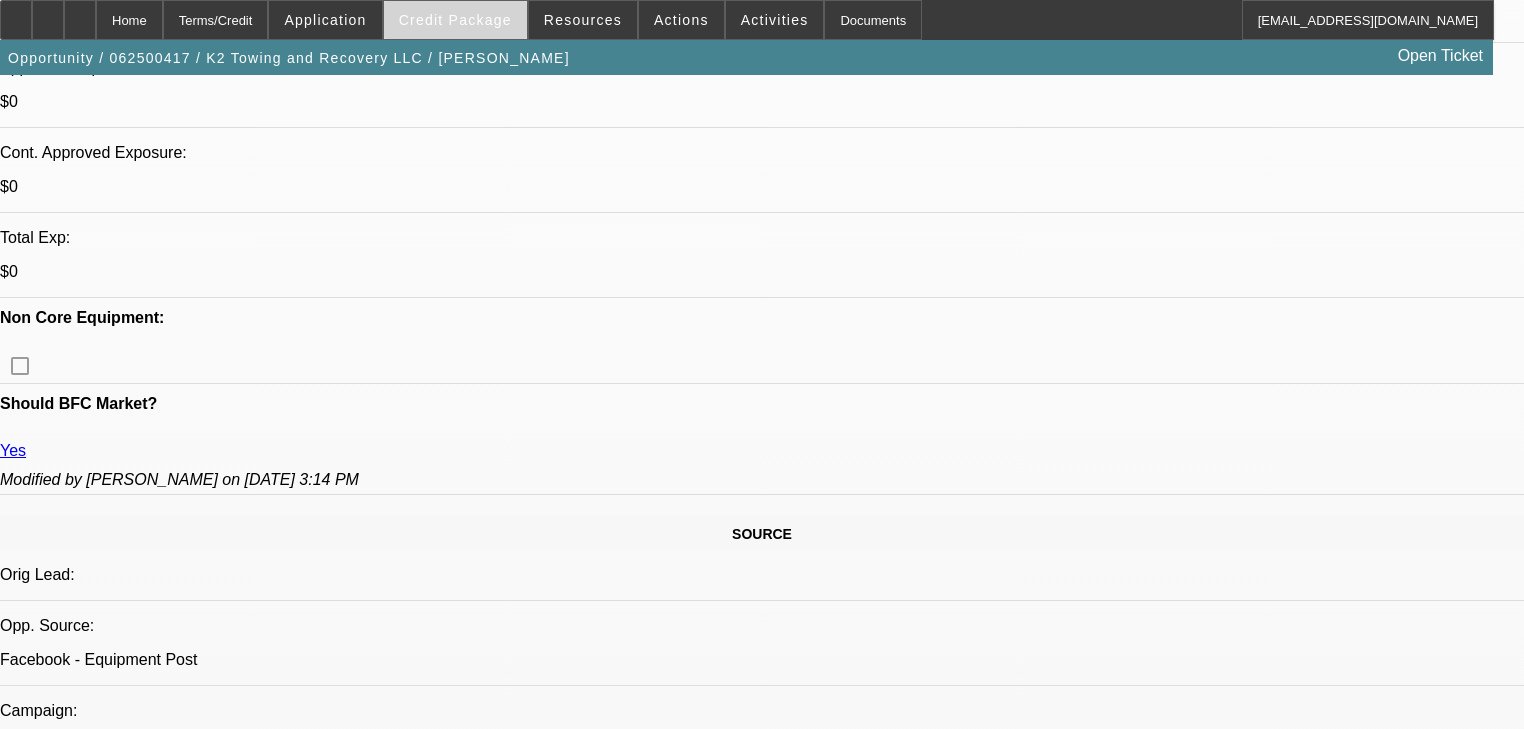 click at bounding box center [455, 20] 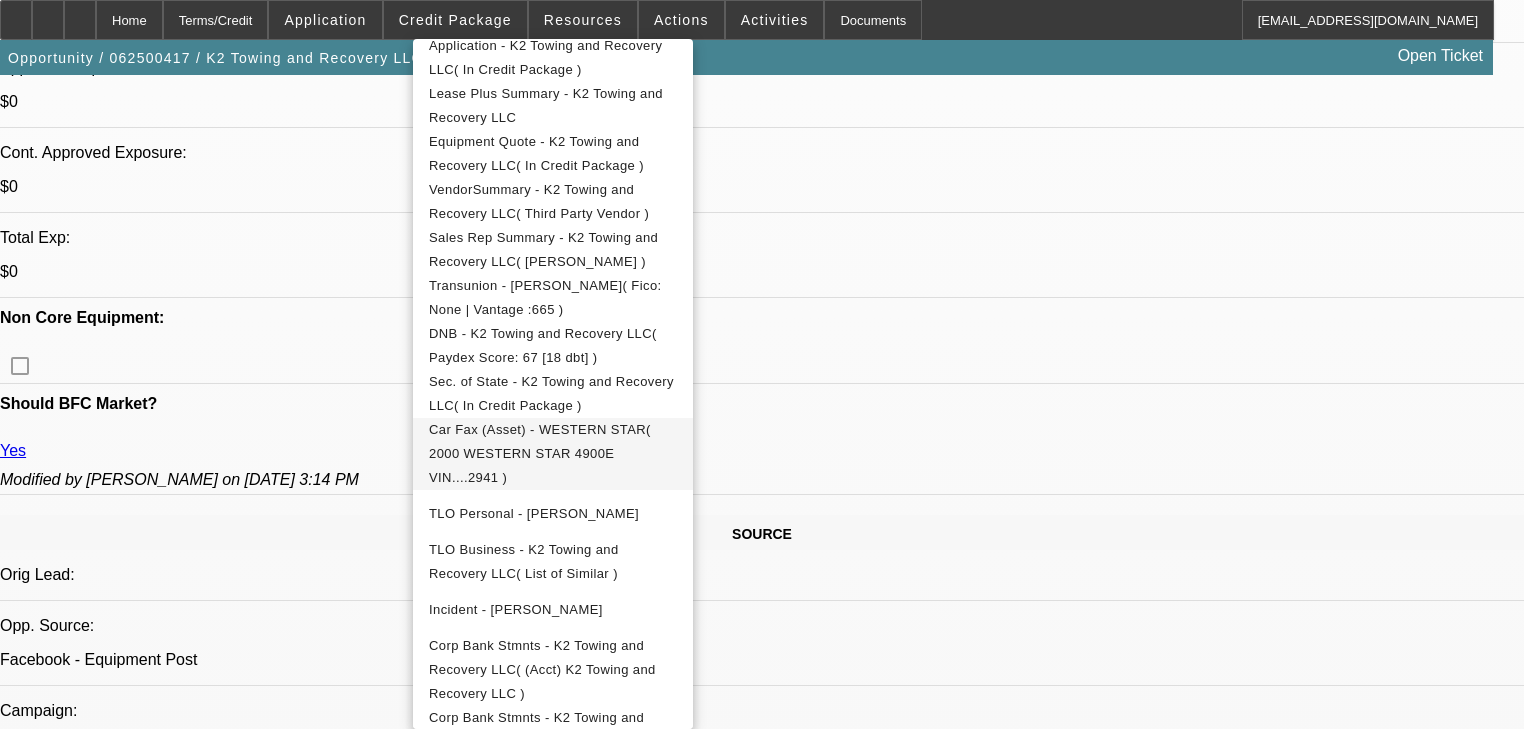 scroll, scrollTop: 480, scrollLeft: 0, axis: vertical 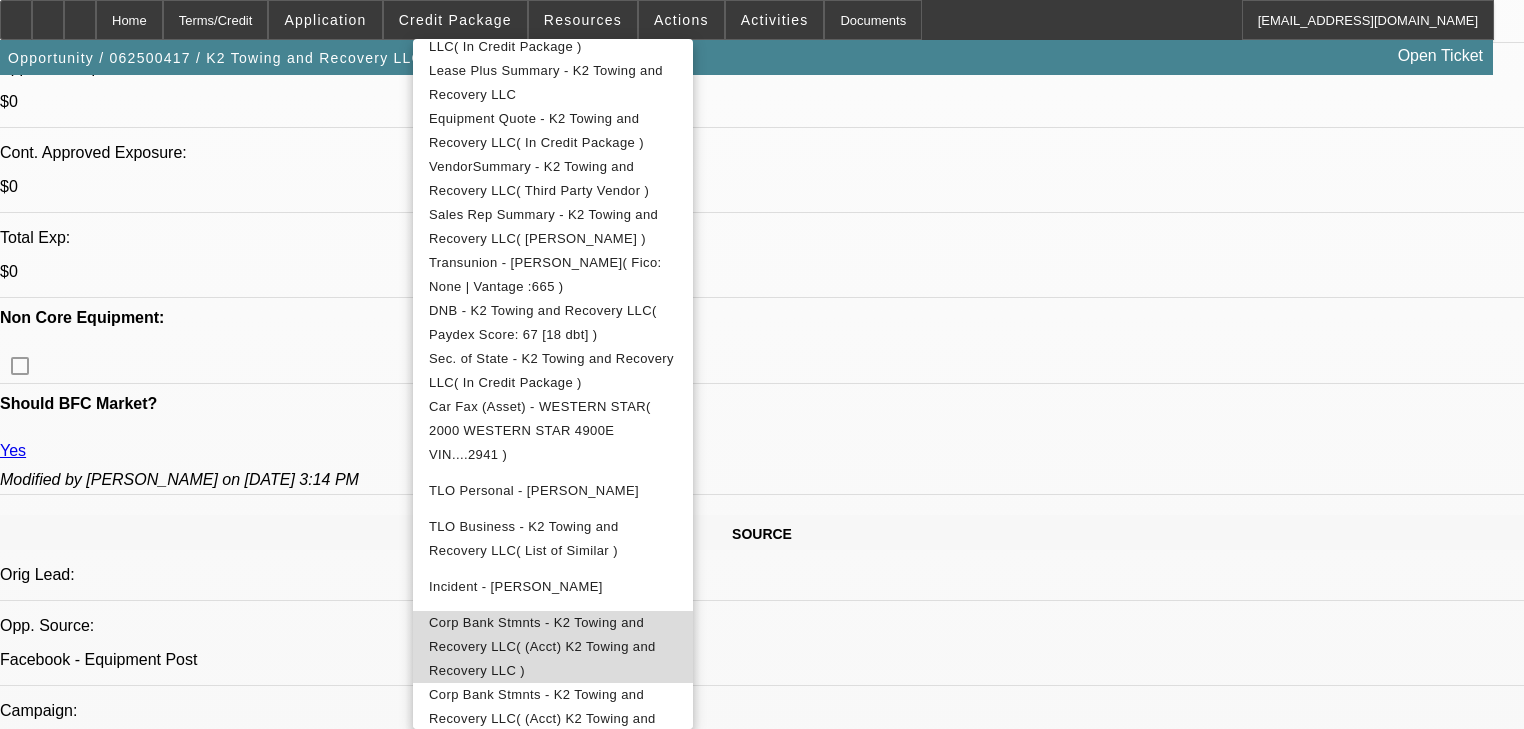 click on "Corp Bank Stmnts - K2 Towing and Recovery LLC( (Acct) K2 Towing and Recovery LLC )" at bounding box center [553, 647] 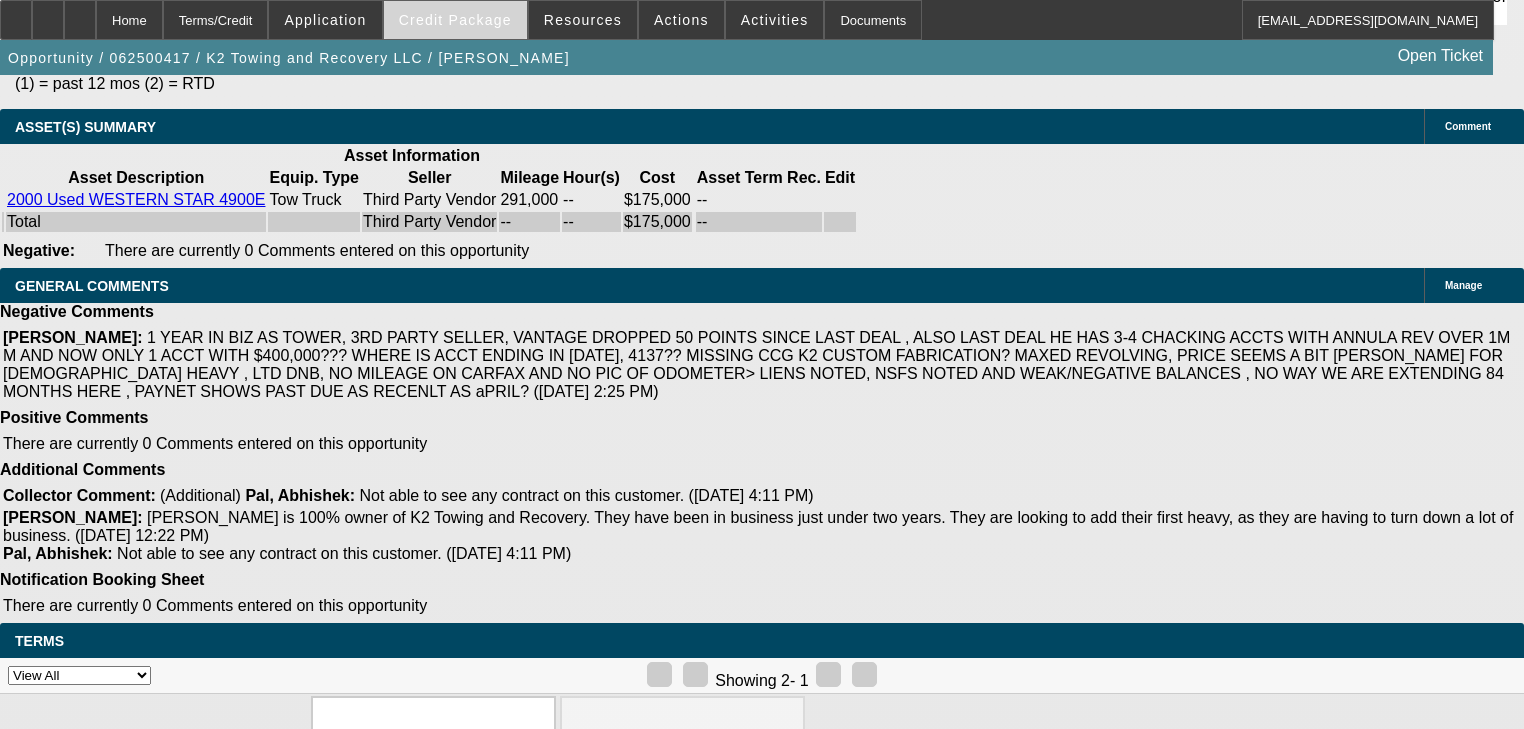 click on "Credit Package" at bounding box center [455, 20] 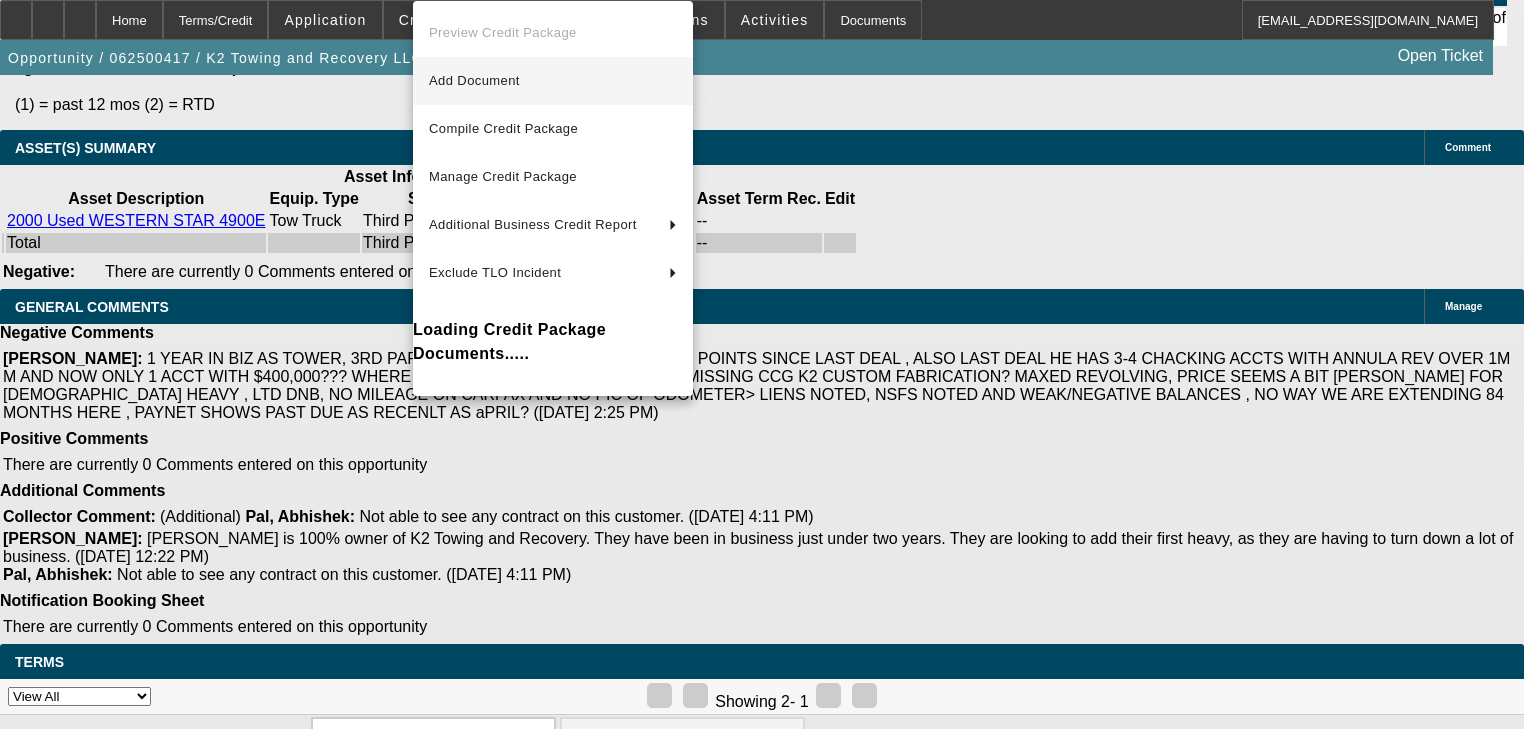 scroll, scrollTop: 4365, scrollLeft: 0, axis: vertical 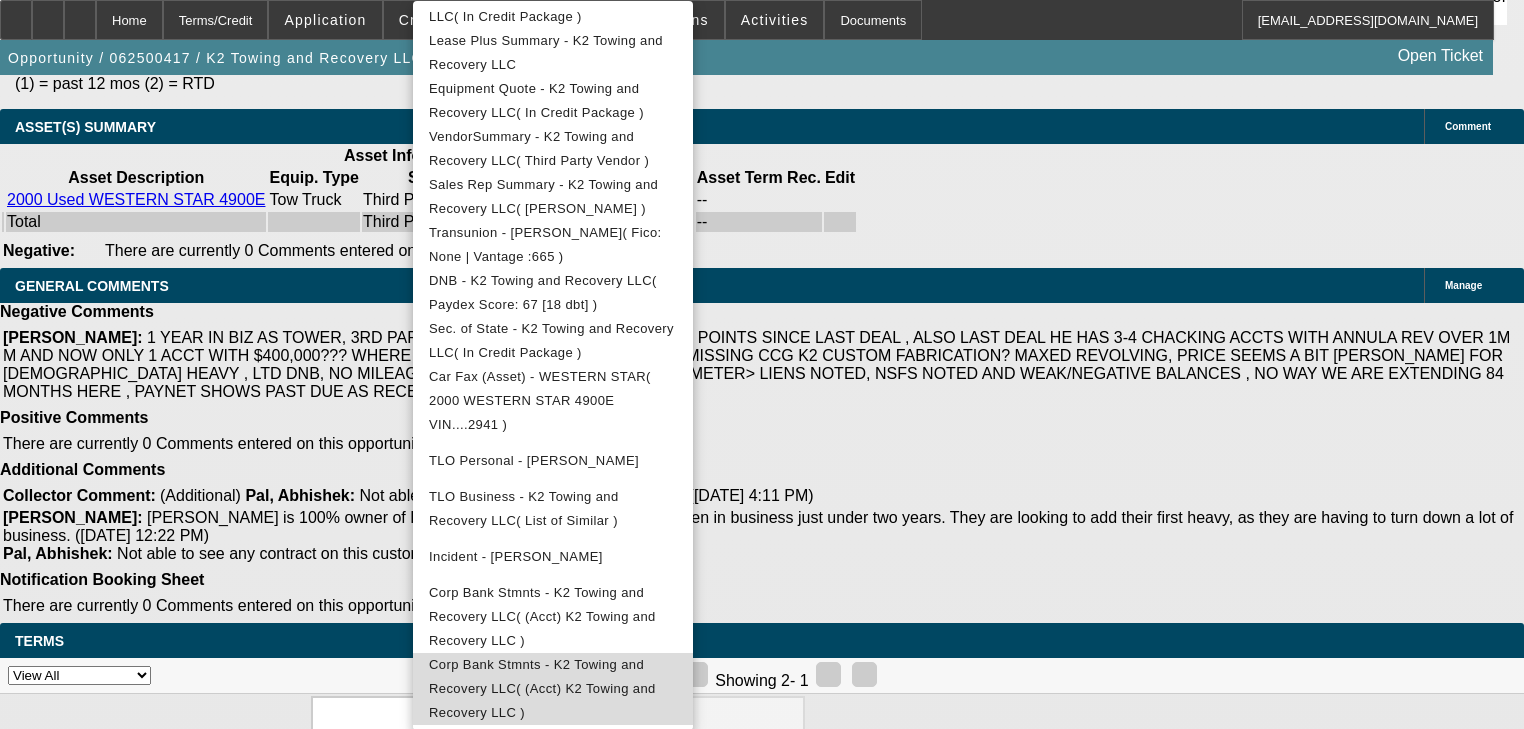 click on "Corp Bank Stmnts - K2 Towing and Recovery LLC( (Acct) K2 Towing and Recovery LLC )" at bounding box center [542, 688] 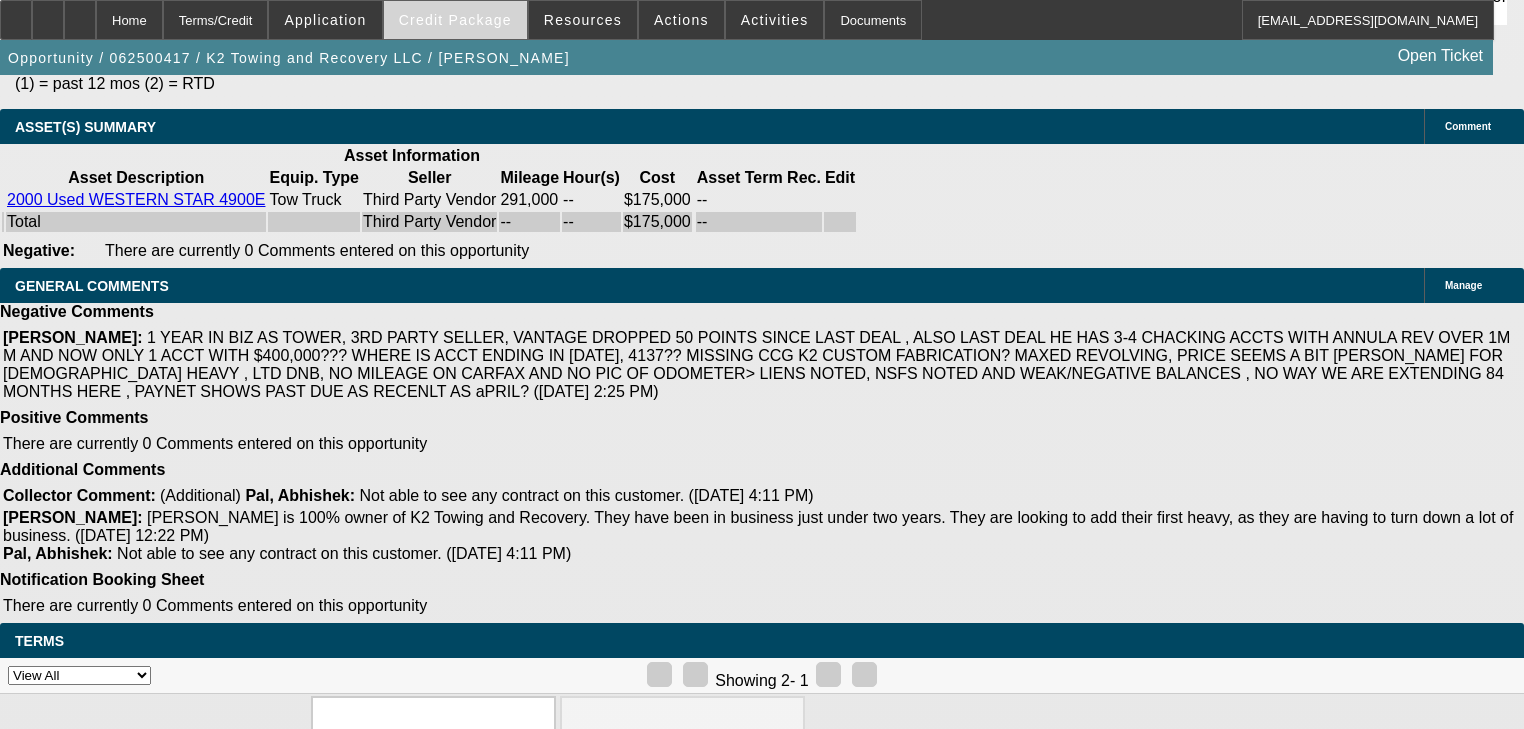 click on "Credit Package" at bounding box center [455, 20] 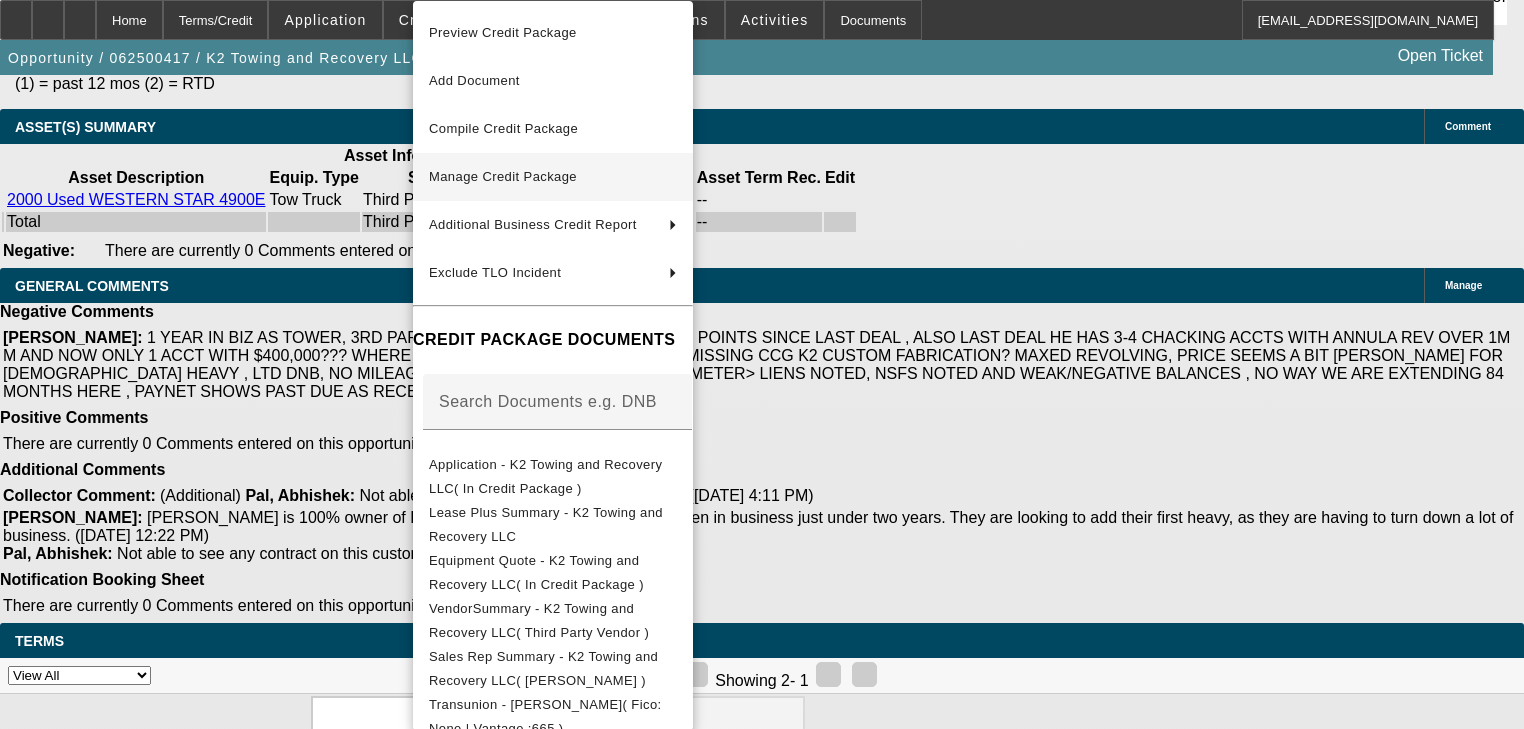 click on "Manage Credit Package" at bounding box center [553, 177] 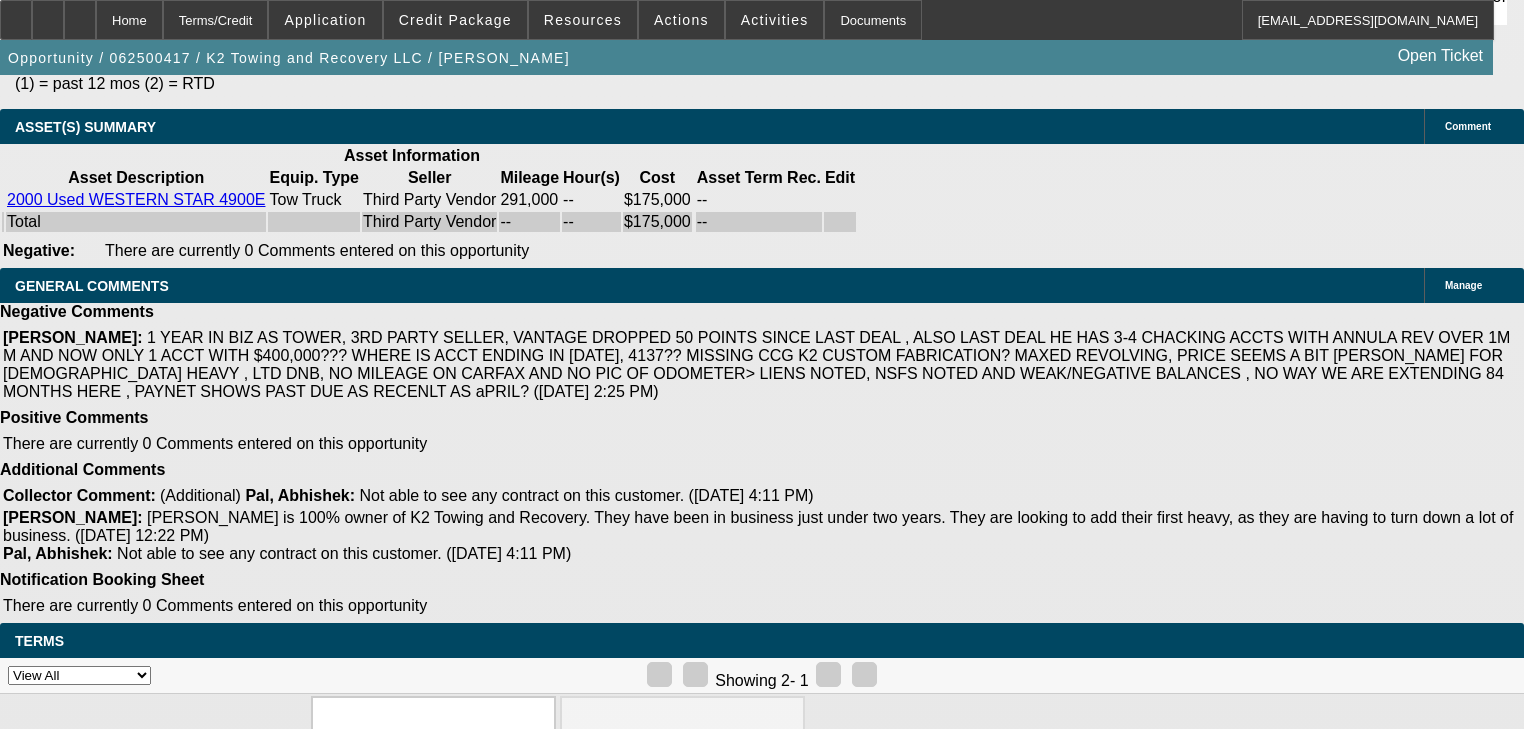 scroll, scrollTop: 0, scrollLeft: 0, axis: both 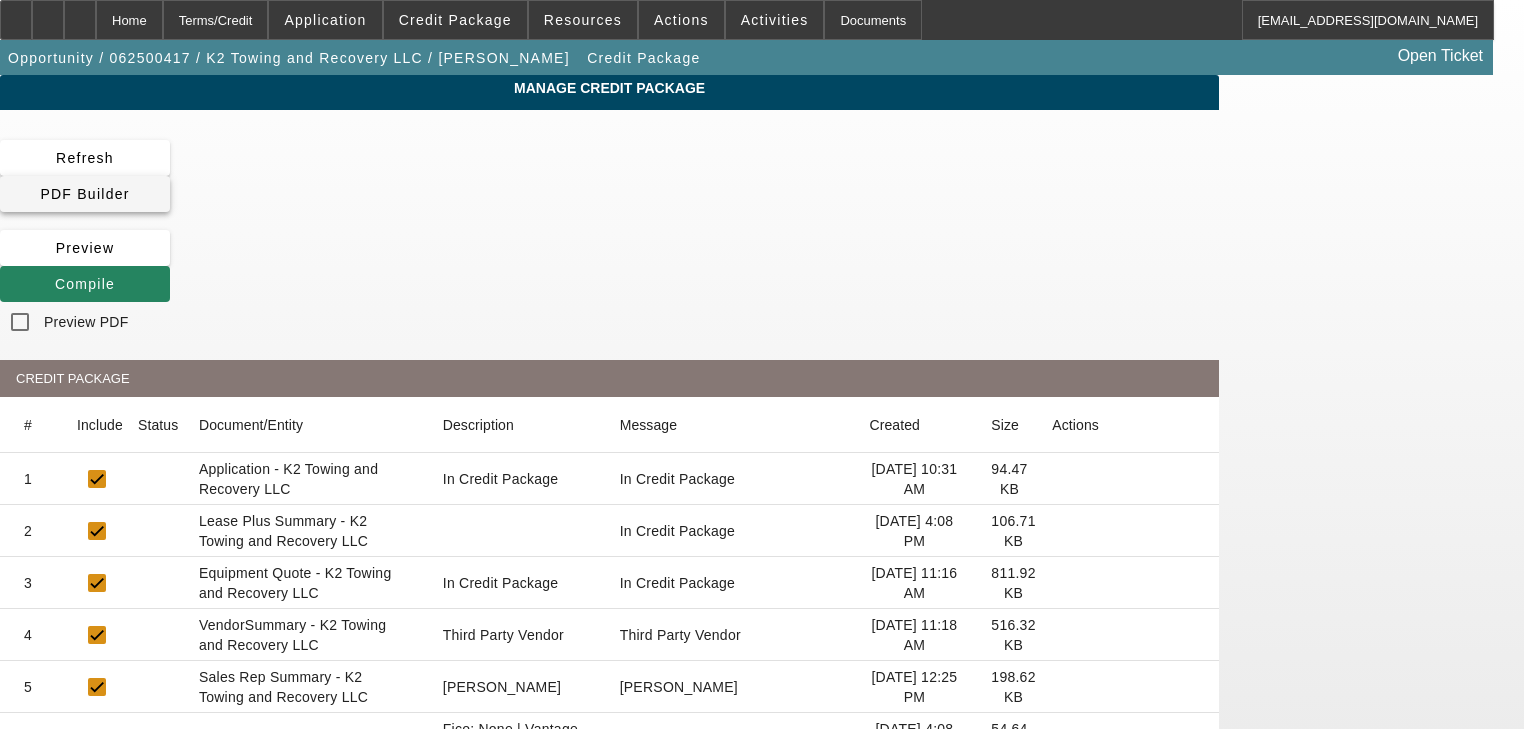 click at bounding box center [85, 194] 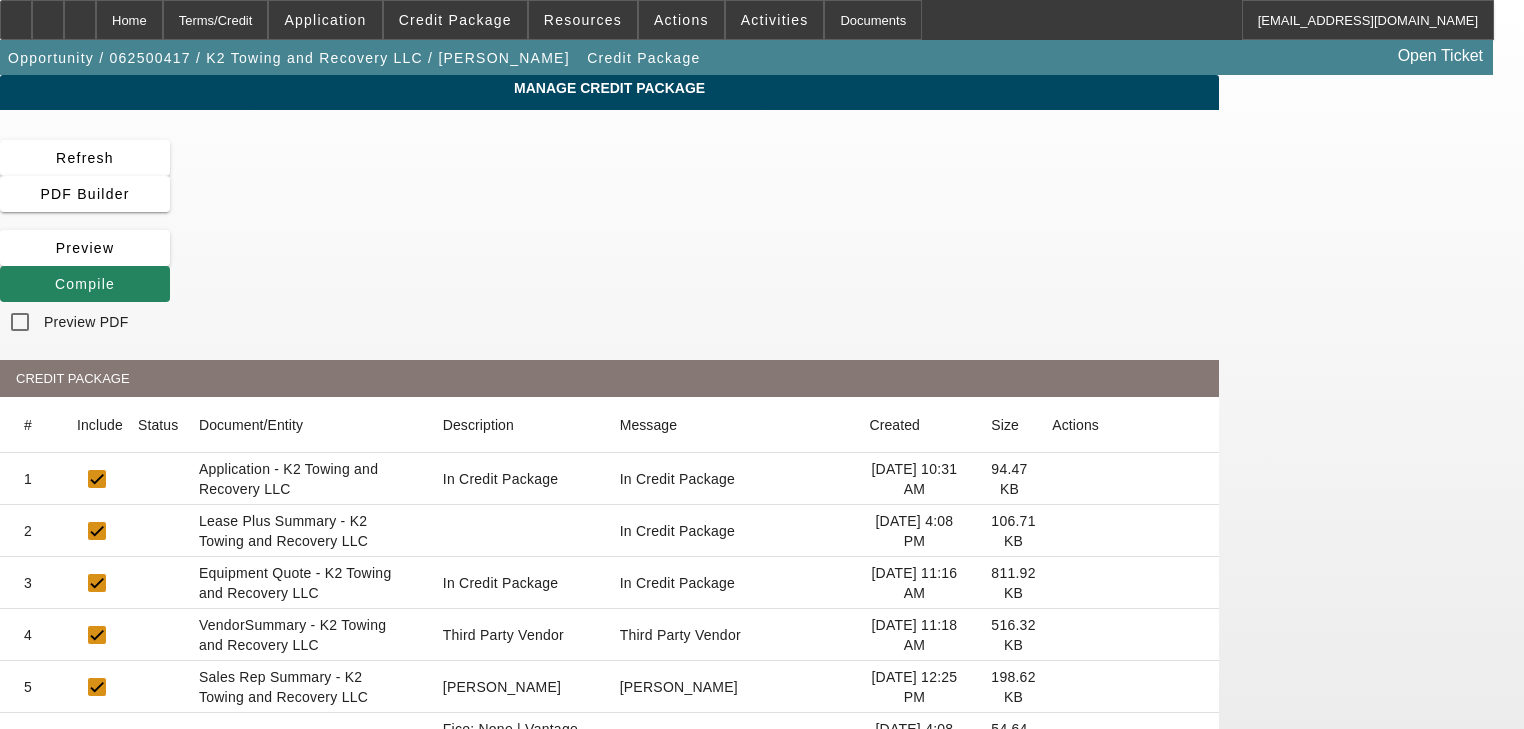 drag, startPoint x: 863, startPoint y: 99, endPoint x: 865, endPoint y: 124, distance: 25.079872 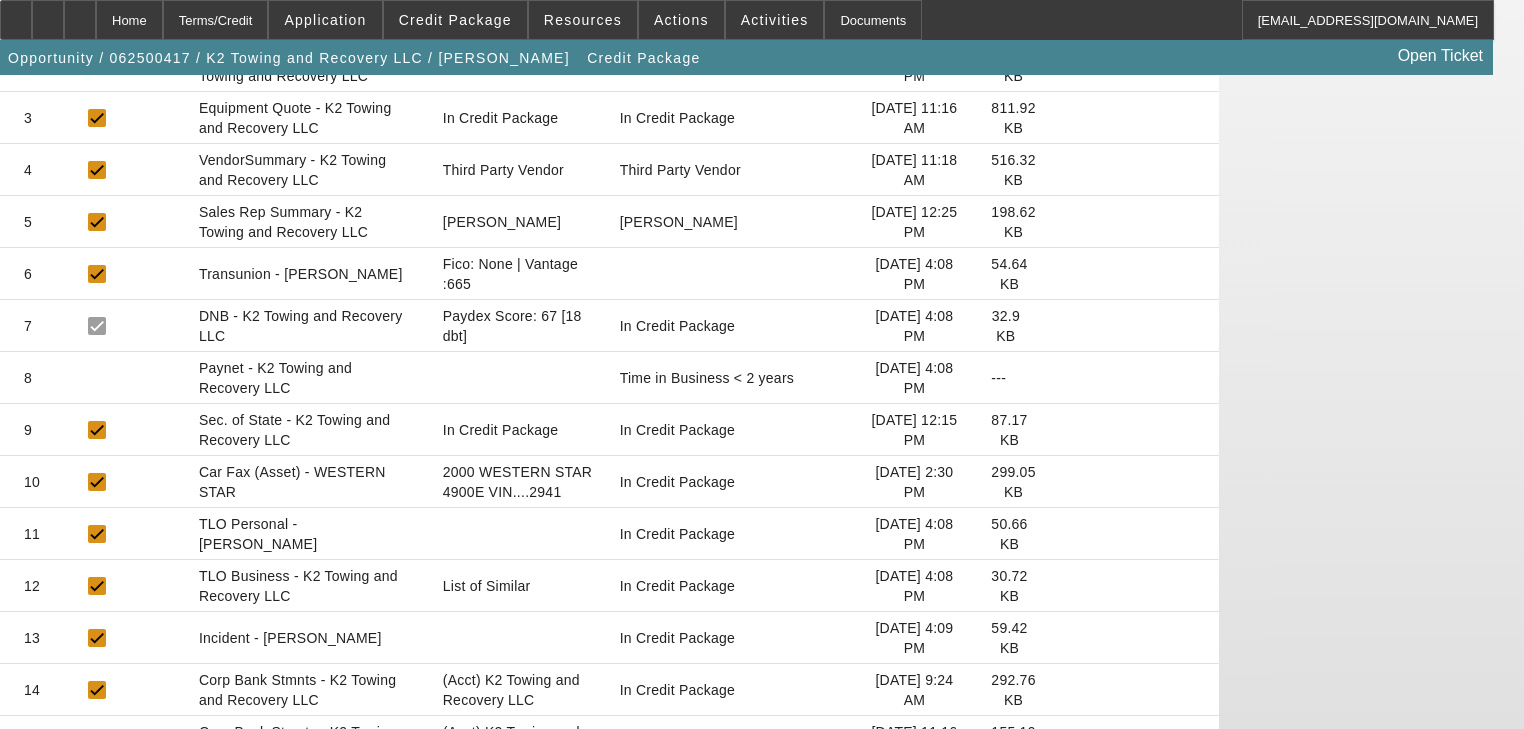 scroll, scrollTop: 480, scrollLeft: 0, axis: vertical 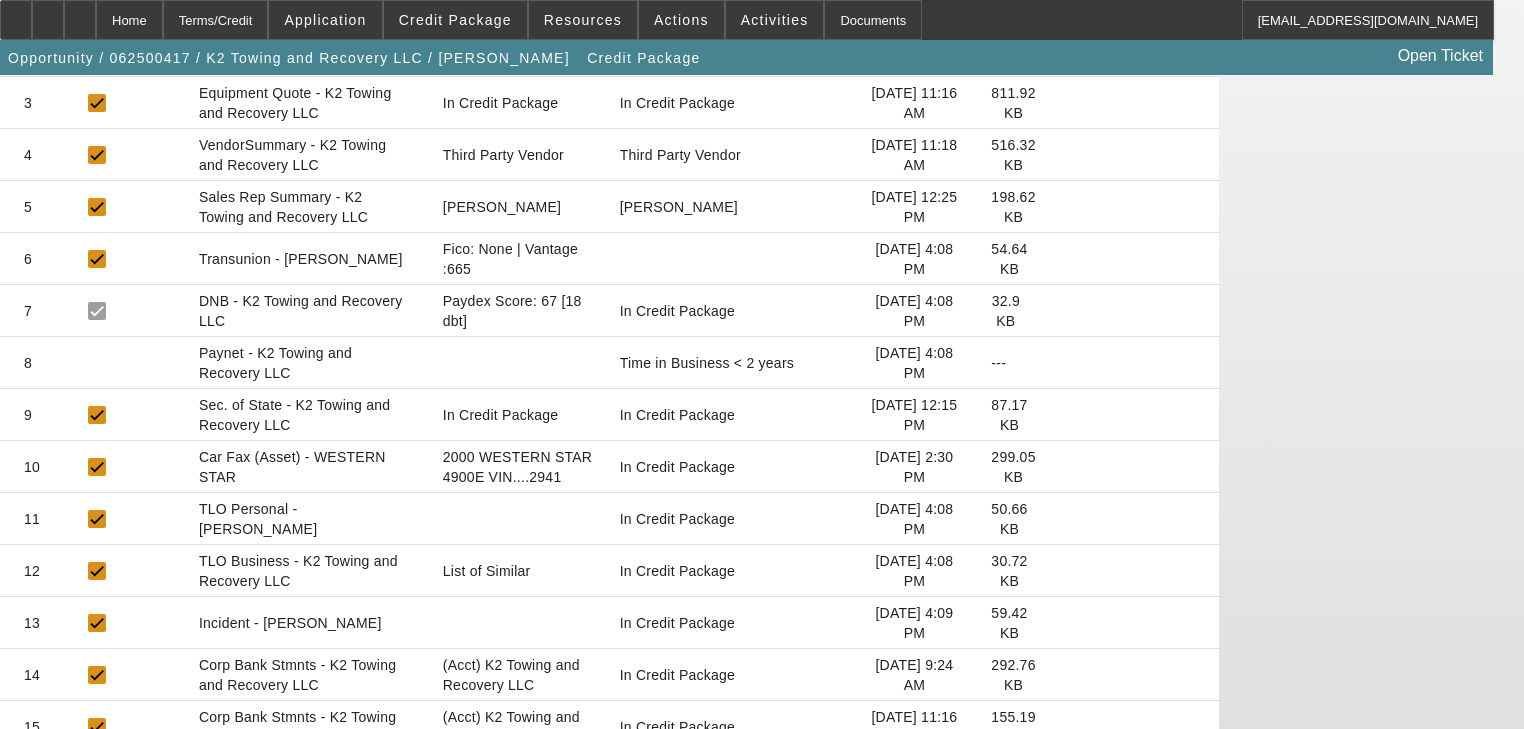 click 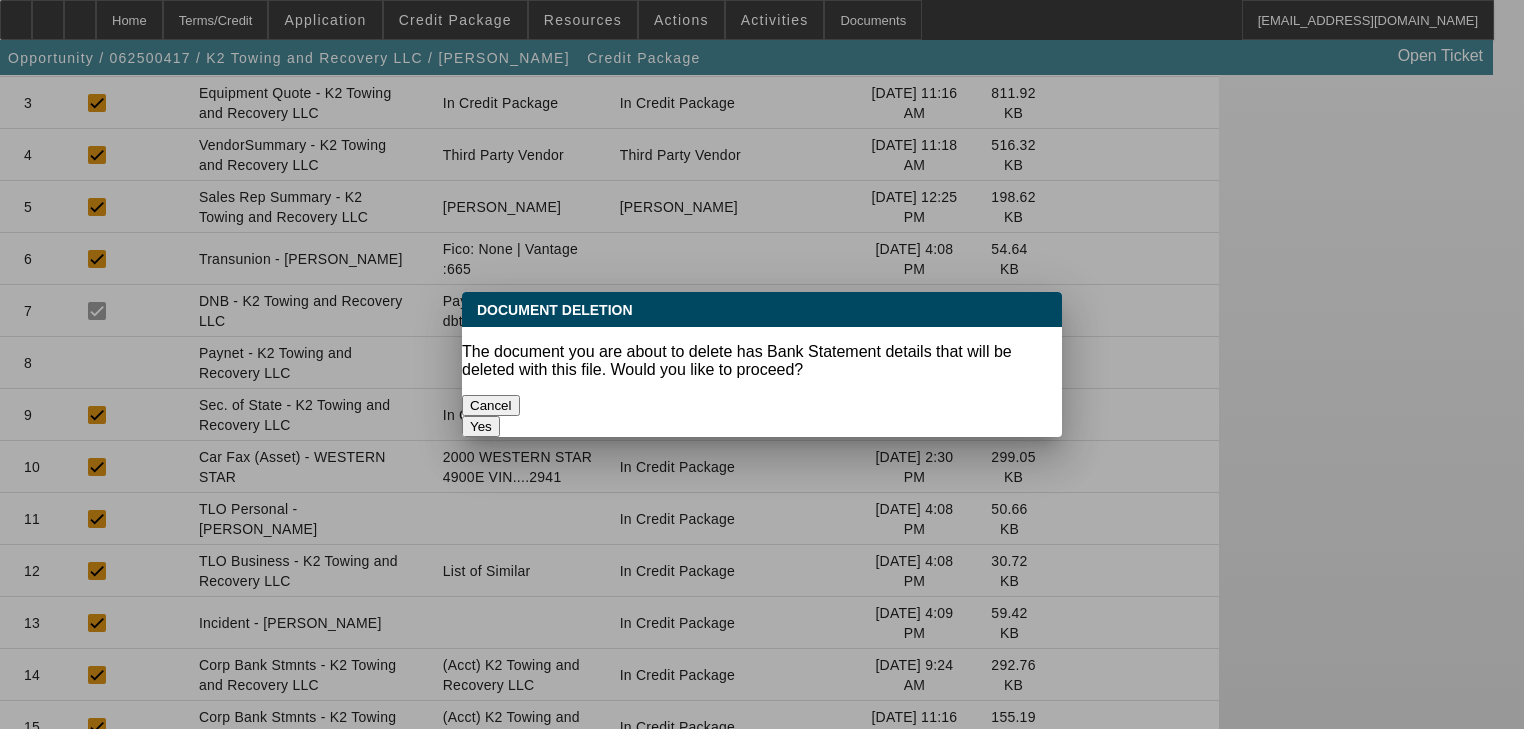 scroll, scrollTop: 0, scrollLeft: 0, axis: both 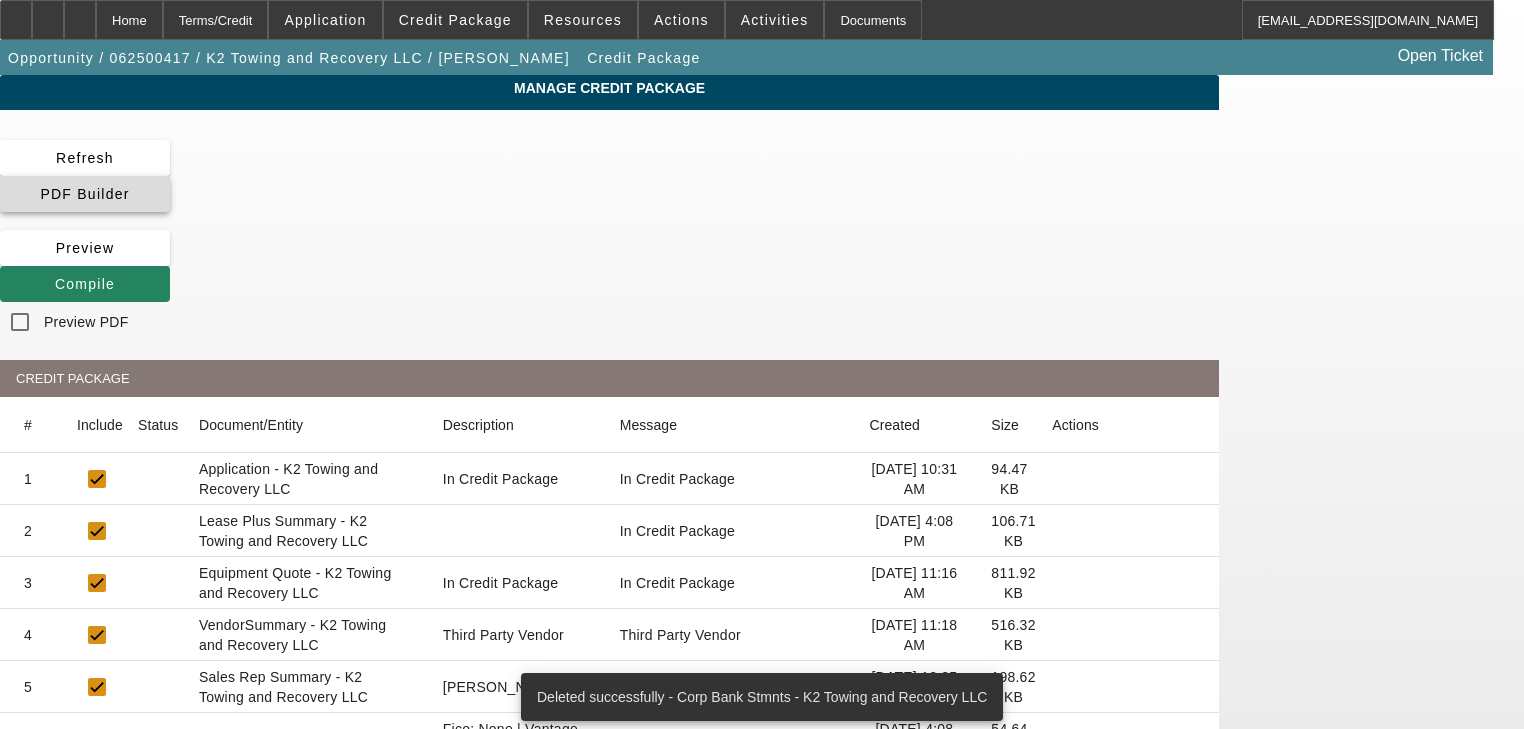 click at bounding box center [85, 194] 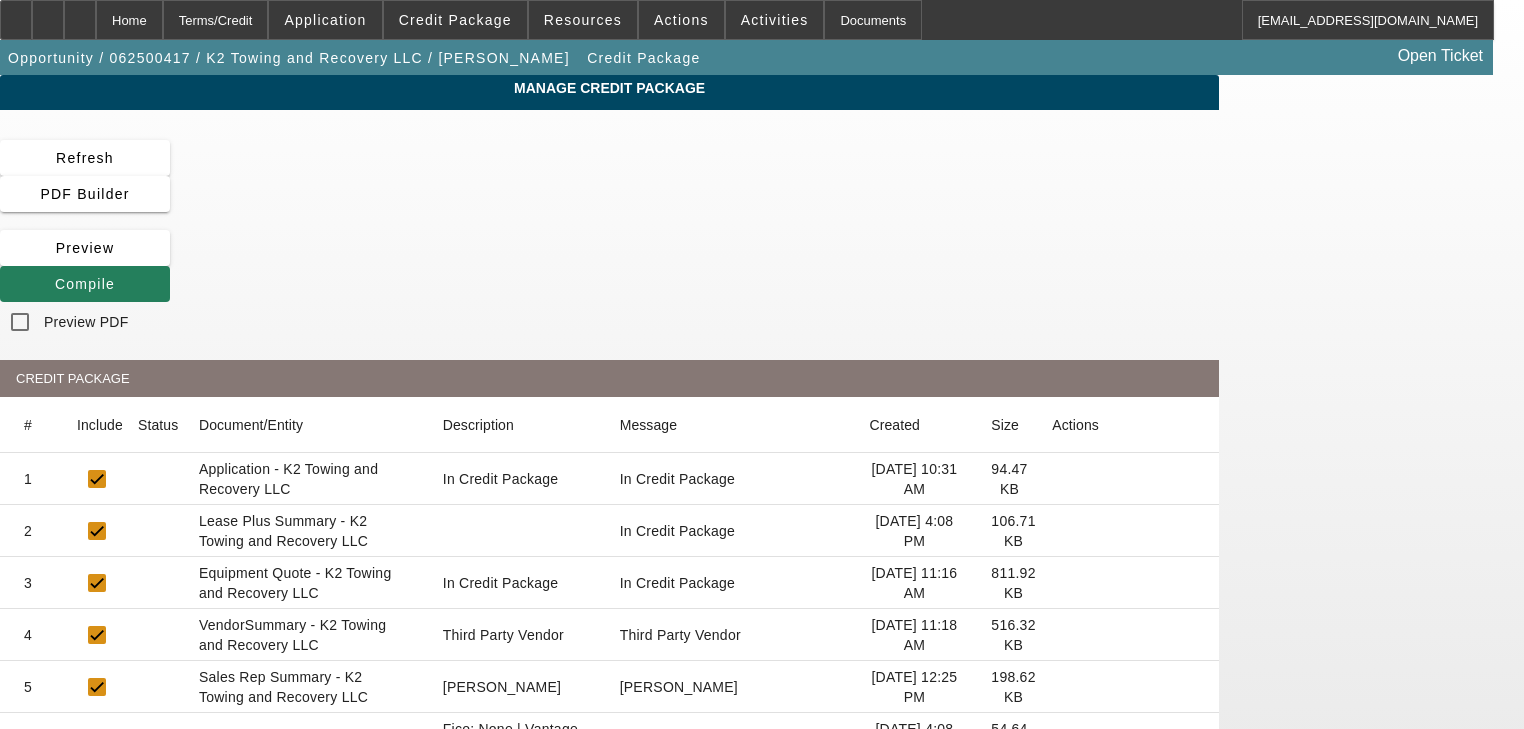 click at bounding box center (55, 284) 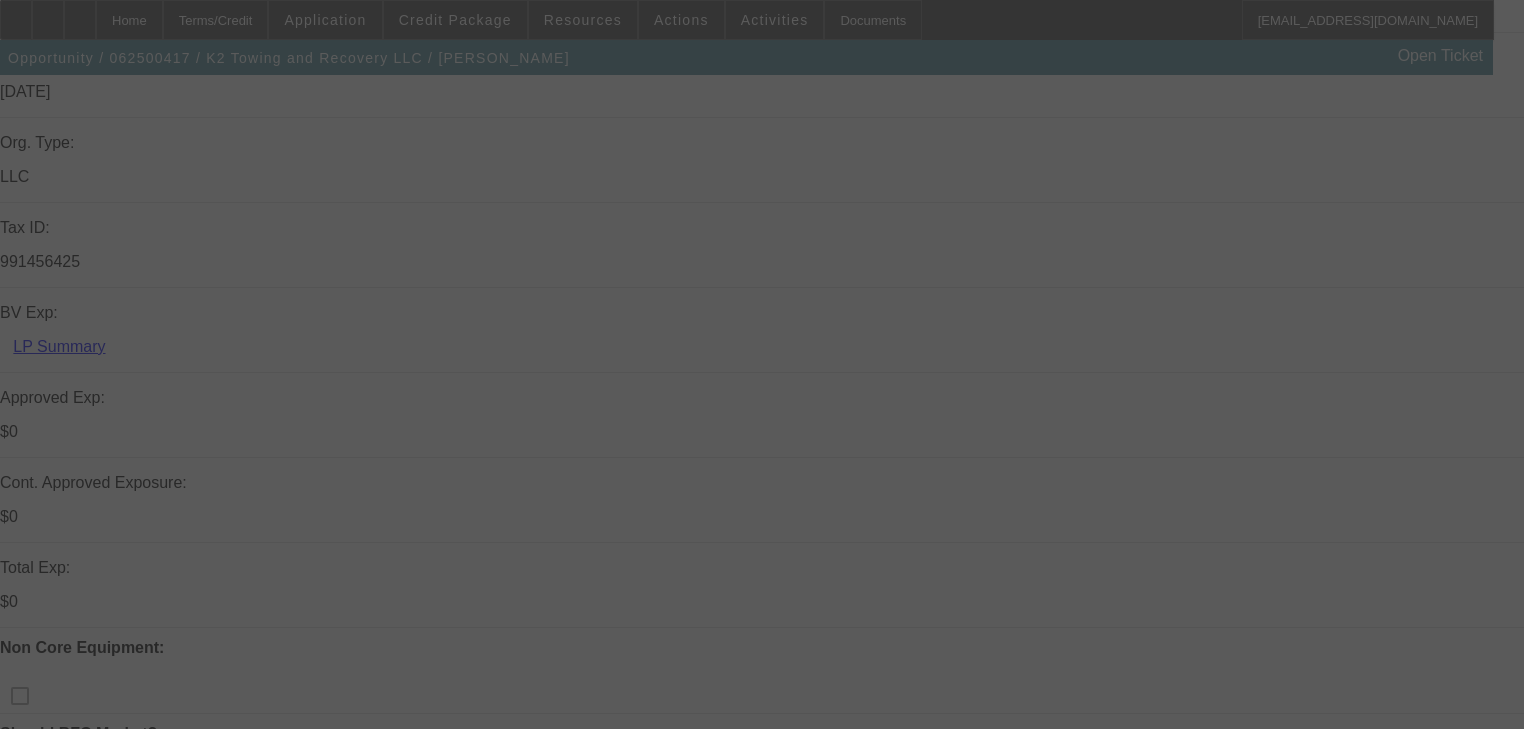 scroll, scrollTop: 480, scrollLeft: 0, axis: vertical 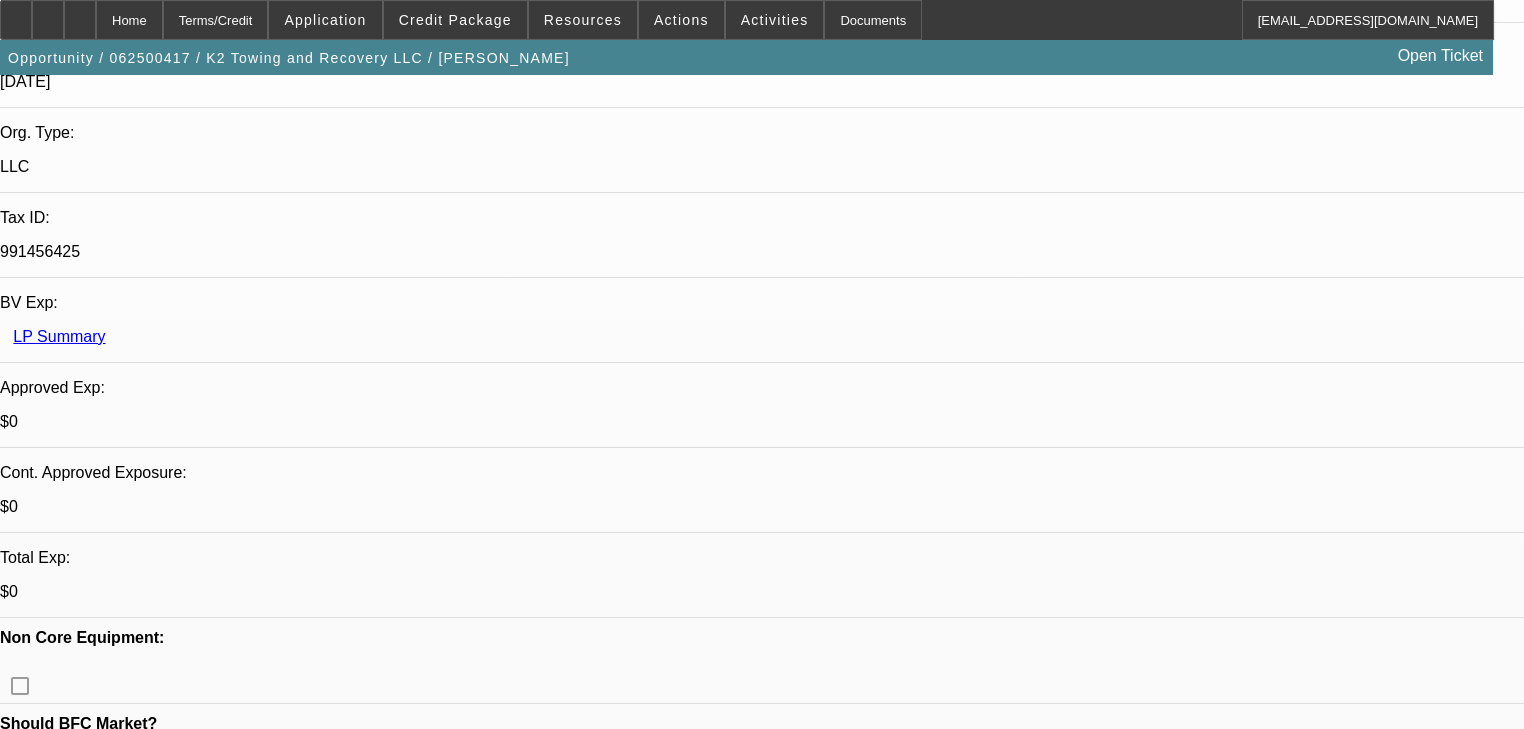 select on "0.1" 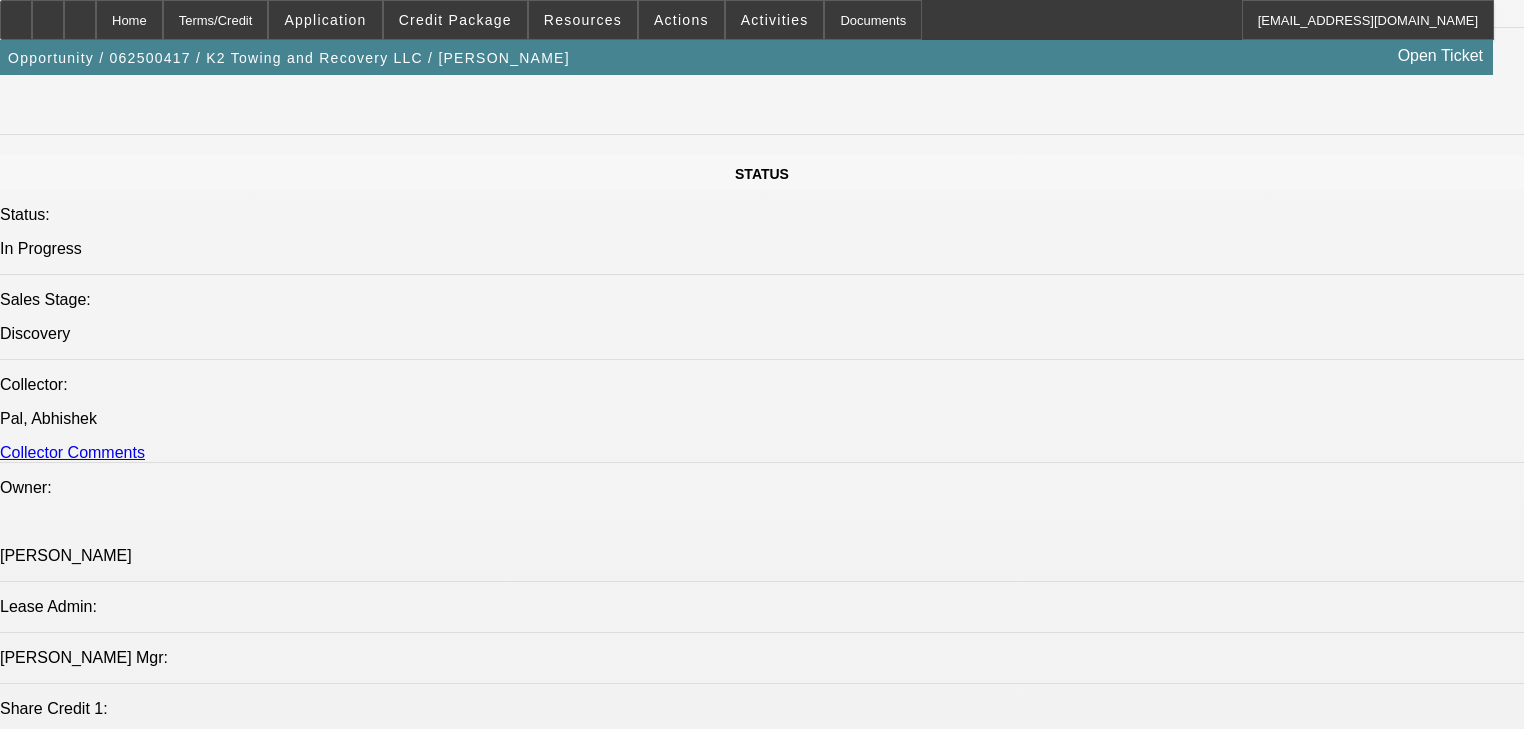 scroll, scrollTop: 2119, scrollLeft: 0, axis: vertical 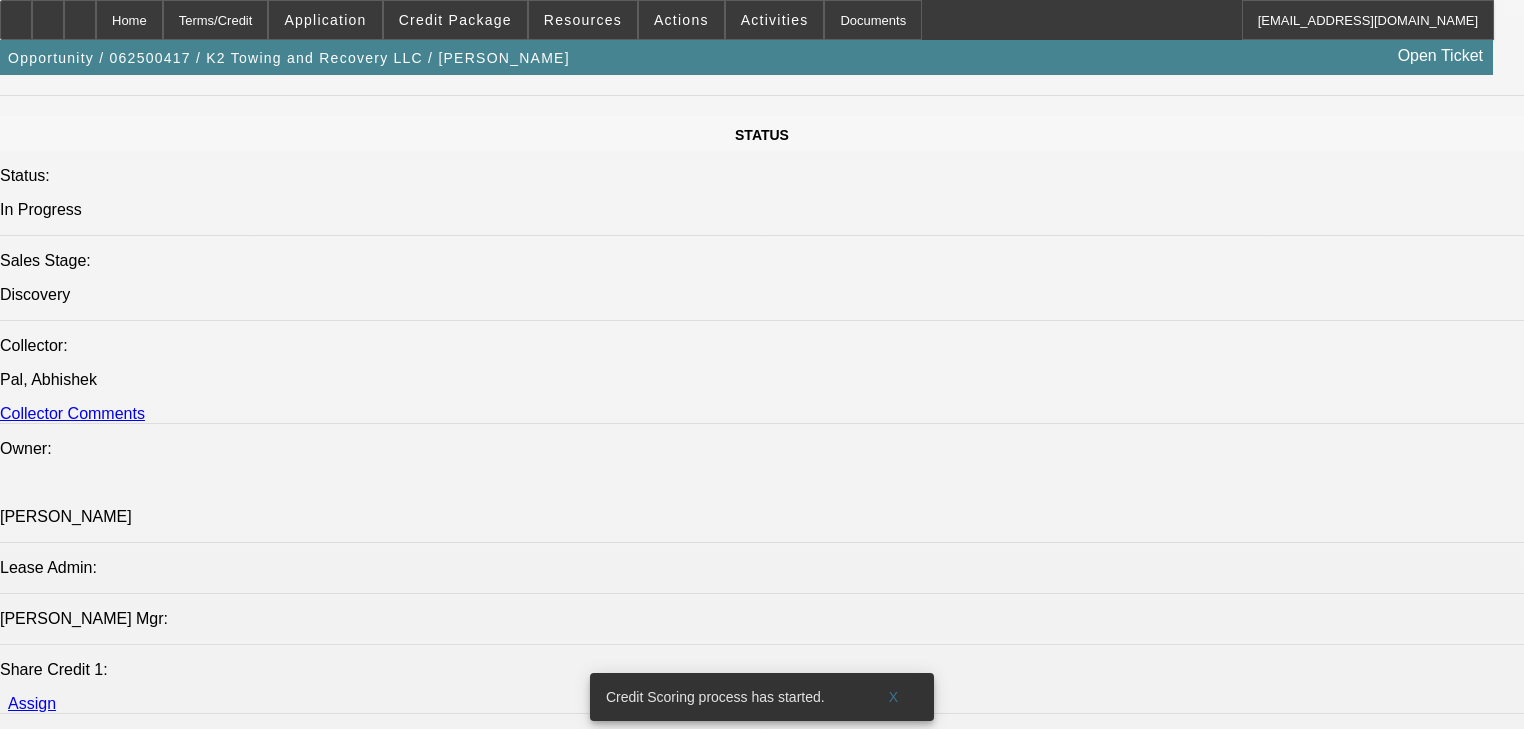 click on "Credit Decision - Send Back To Sales
Send Back To Sales - SEE MY NEGATIVES AS LAST DEAL HAD CCG AND THERES NO WAY ID  ENTERTAIN THIS DEAL  WITHOUT THEM ADDED AS 1 YEAR IN BIZ AND WEAK OVERALL DEAL WITHOUT IT  . PLUS UPLOAD THEIR OTHER BIZ BANKS BANKS AS LAST  SUBMITTAL SHOWED DID 1MM TOTAL SALES HERE ONLY 400k ALONE.   NEED PICS OF ODOMETER AS 25 YEAR OLD HEAVY AND ONLY 290K MILES?    DO THEY HAVE ANY MAINTENENCE RECORDS GIVEN NOT MUCH ON THE CARFAX AND IM SURE THERES BEEN WORK DONE ON IT AS LESSEE SHOULD ALSO WANT THAT INFO THANKS .
Magner, Bill - 6/26/25, 2:30 PM" at bounding box center (777, 5170) 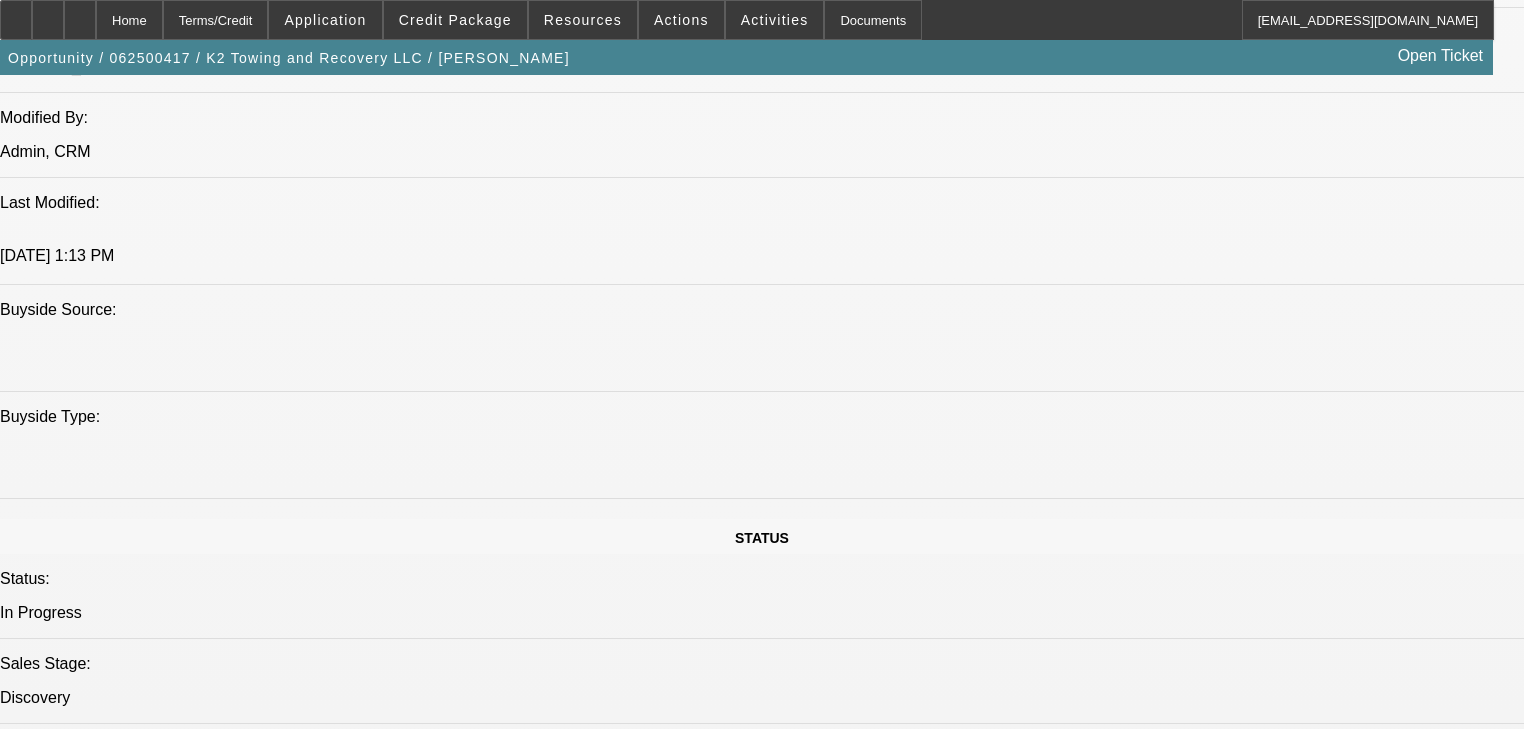 scroll, scrollTop: 1799, scrollLeft: 0, axis: vertical 